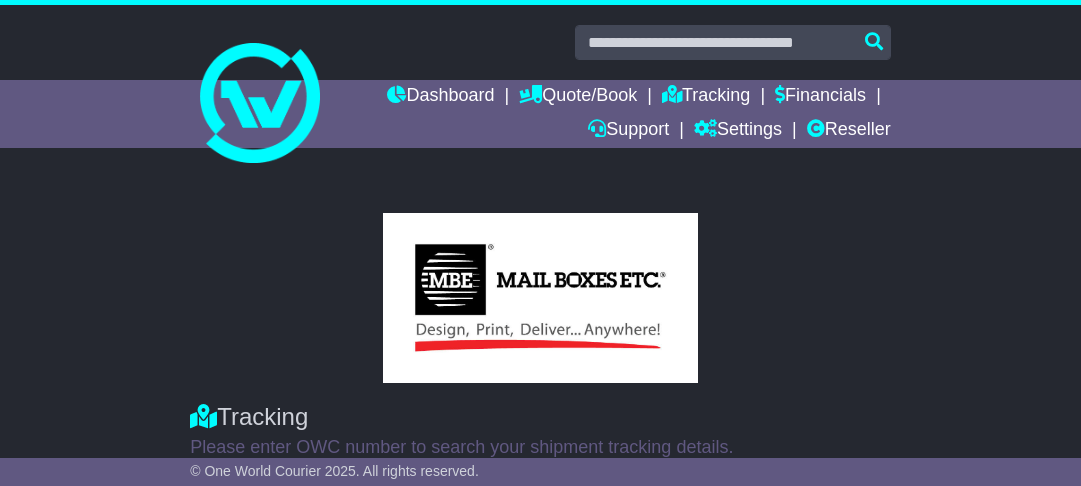scroll, scrollTop: 0, scrollLeft: 0, axis: both 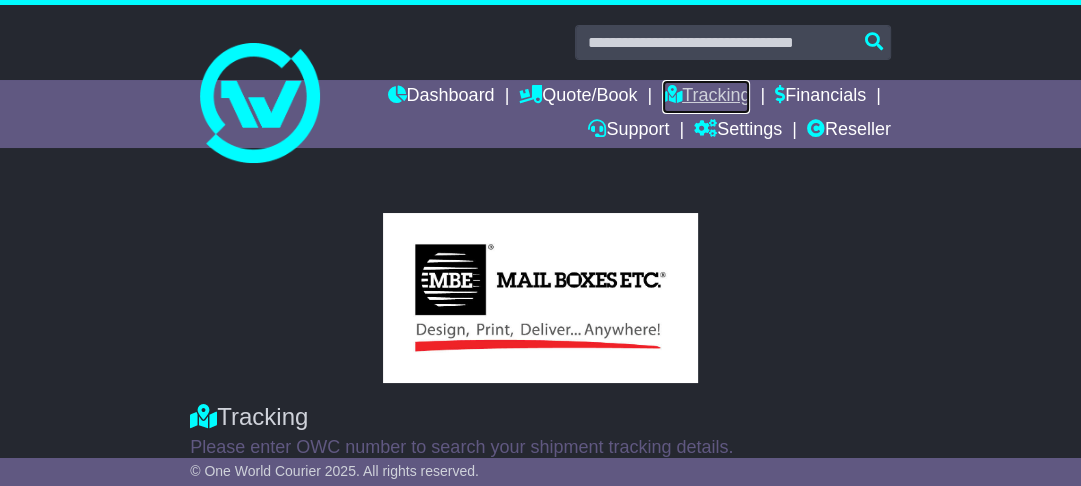 click on "Tracking" at bounding box center [706, 97] 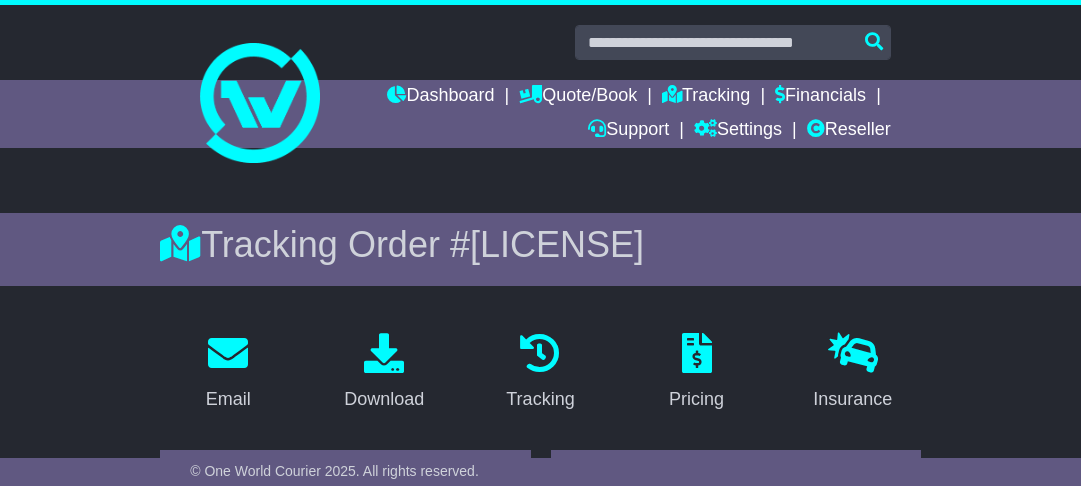 scroll, scrollTop: 86, scrollLeft: 0, axis: vertical 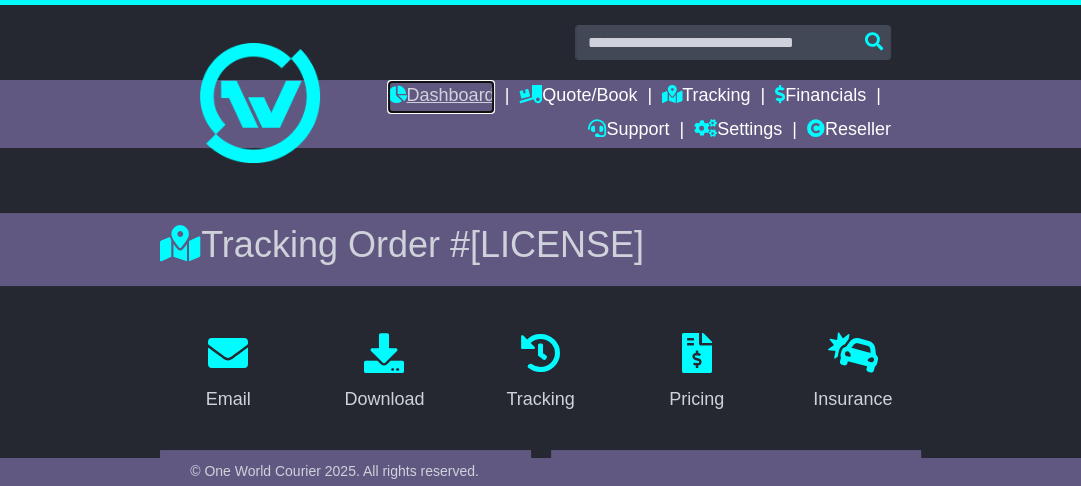 click on "Dashboard" at bounding box center [440, 97] 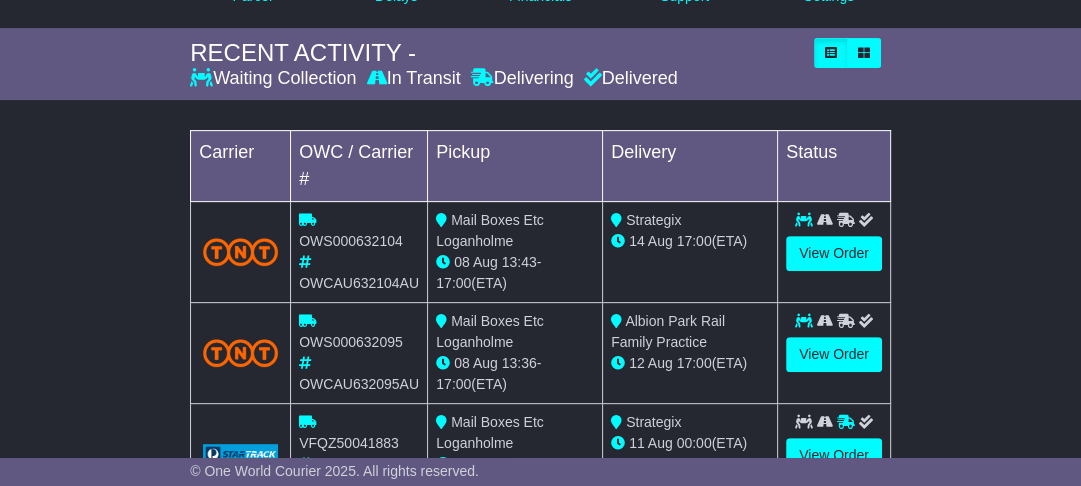 scroll, scrollTop: 0, scrollLeft: 0, axis: both 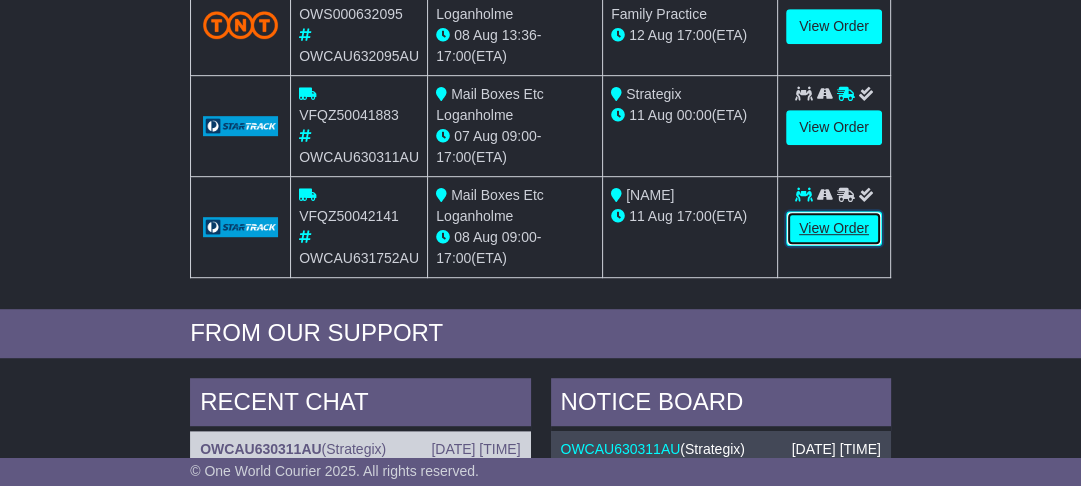 click on "View Order" at bounding box center [834, 228] 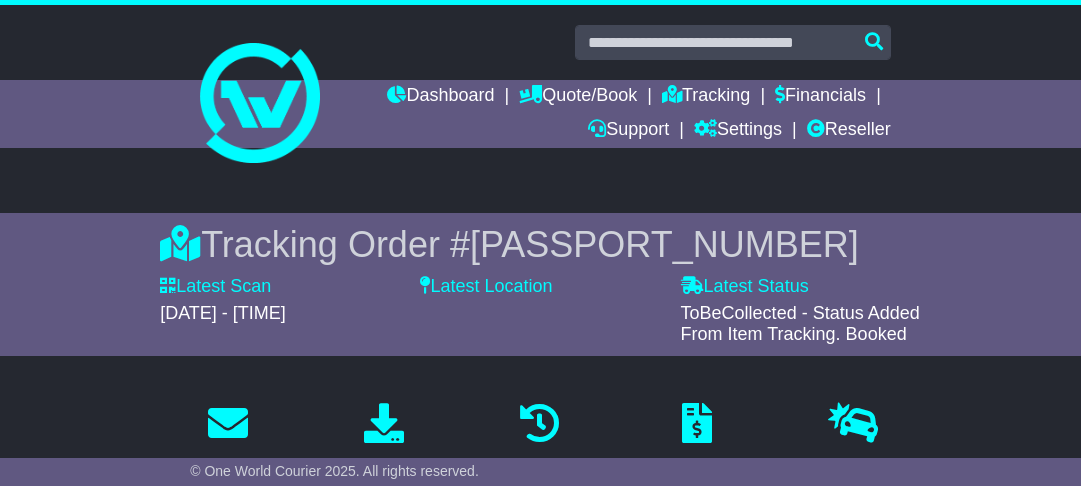 scroll, scrollTop: 0, scrollLeft: 0, axis: both 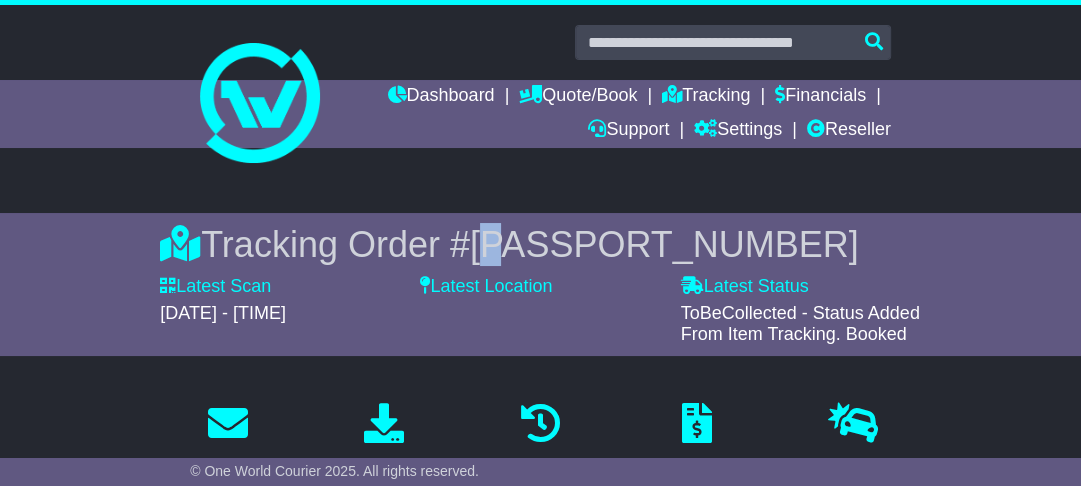 drag, startPoint x: 494, startPoint y: 246, endPoint x: 544, endPoint y: 240, distance: 50.358715 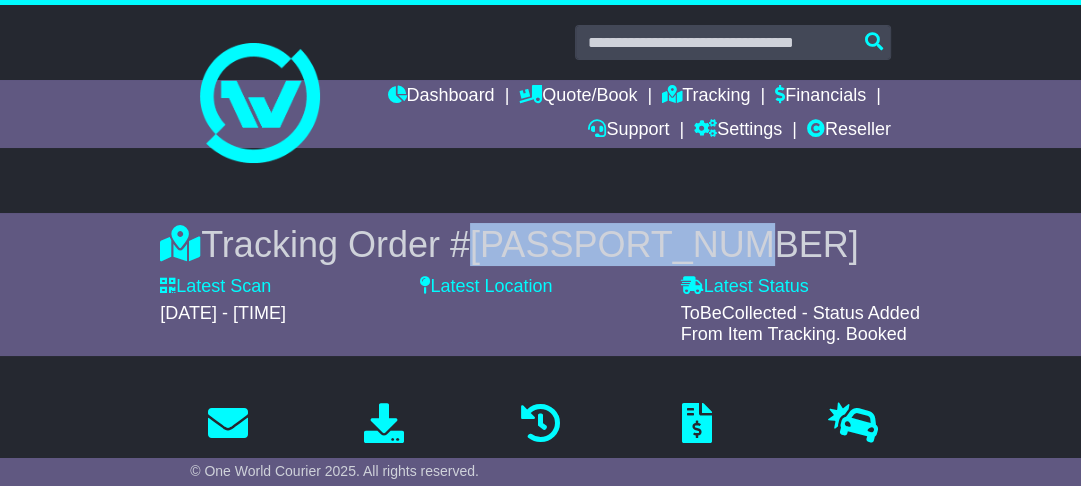 drag, startPoint x: 491, startPoint y: 248, endPoint x: 804, endPoint y: 238, distance: 313.1597 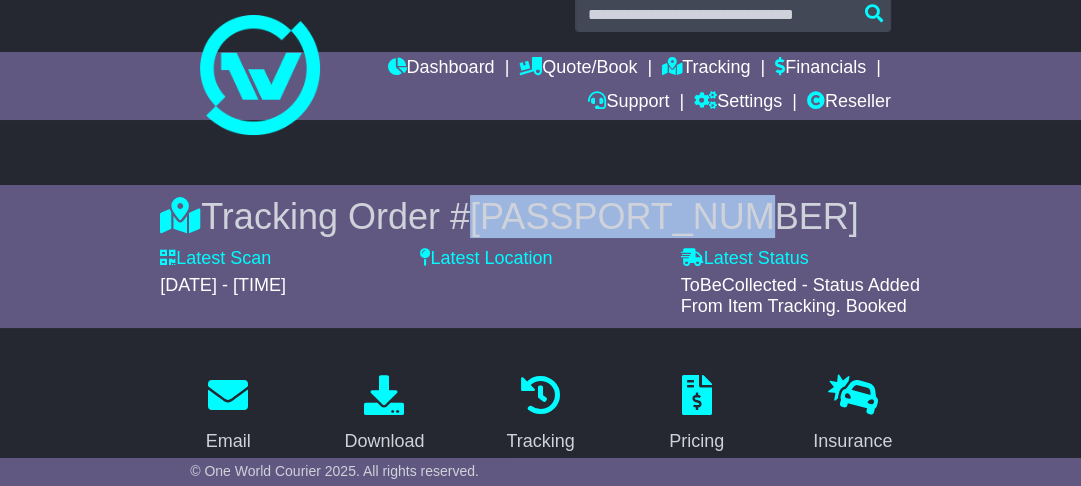 scroll, scrollTop: 0, scrollLeft: 0, axis: both 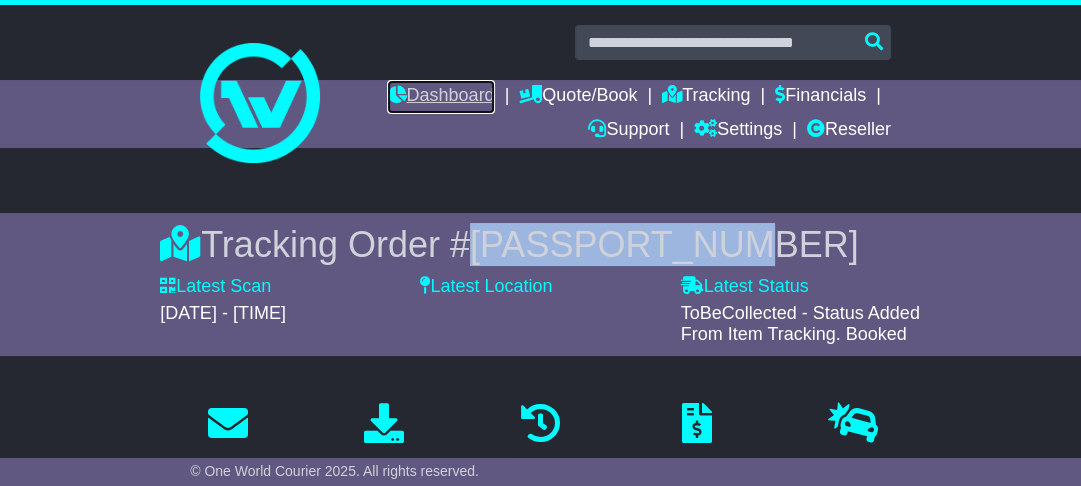 click on "Dashboard" at bounding box center [440, 97] 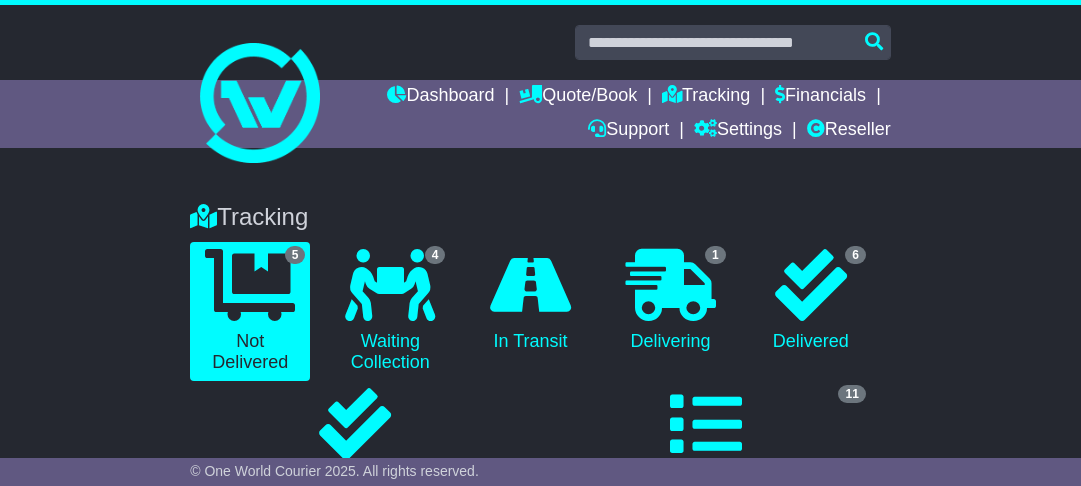 scroll, scrollTop: 77, scrollLeft: 0, axis: vertical 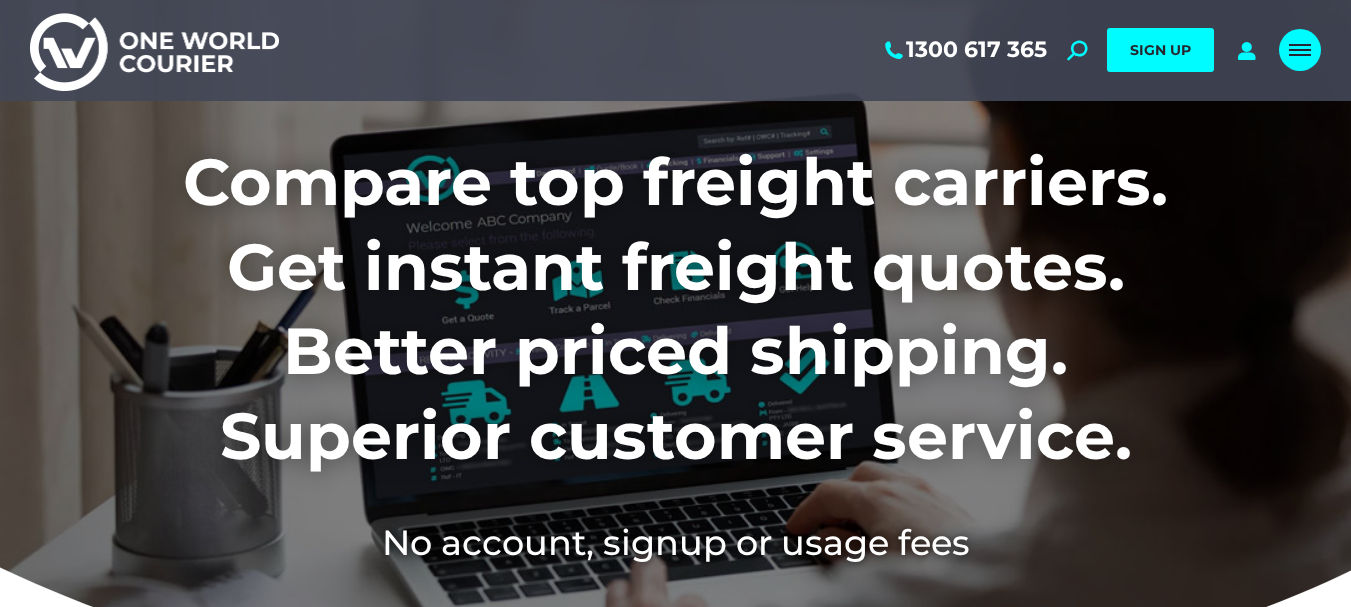 click at bounding box center (1300, 50) 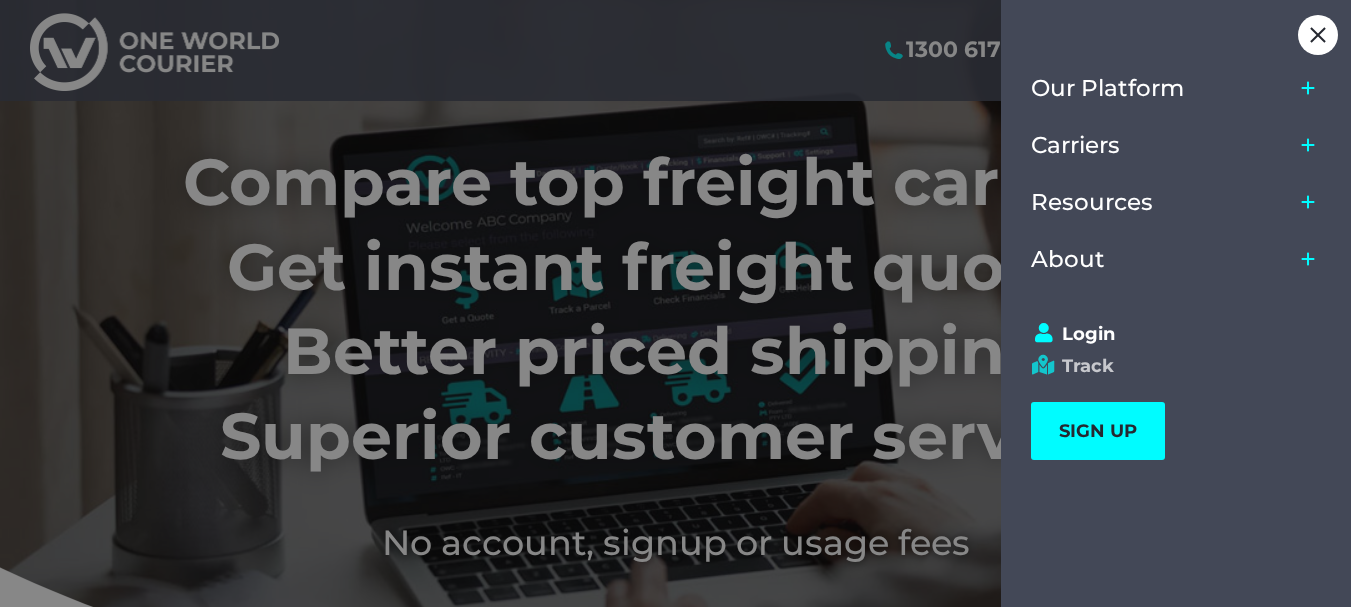 click on "Track" at bounding box center [1167, 366] 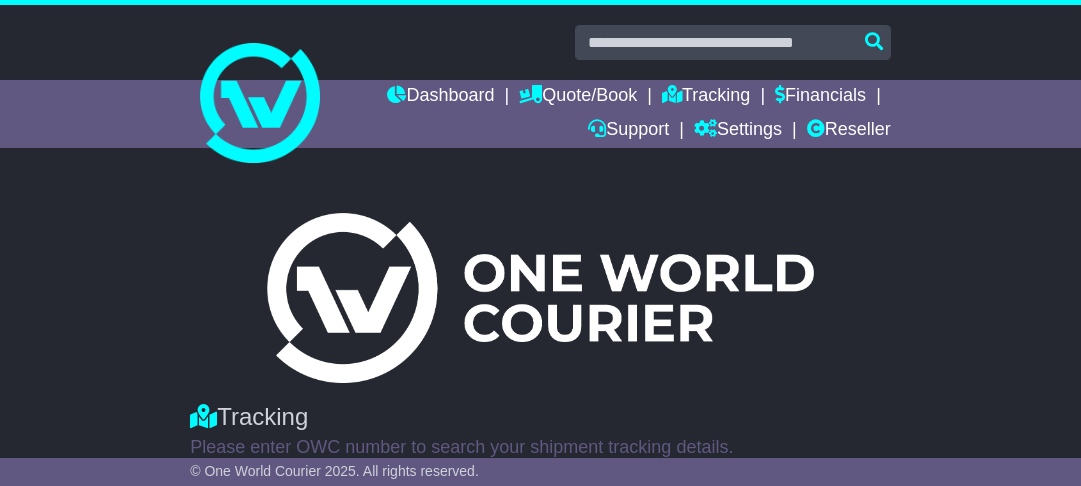 scroll, scrollTop: 0, scrollLeft: 0, axis: both 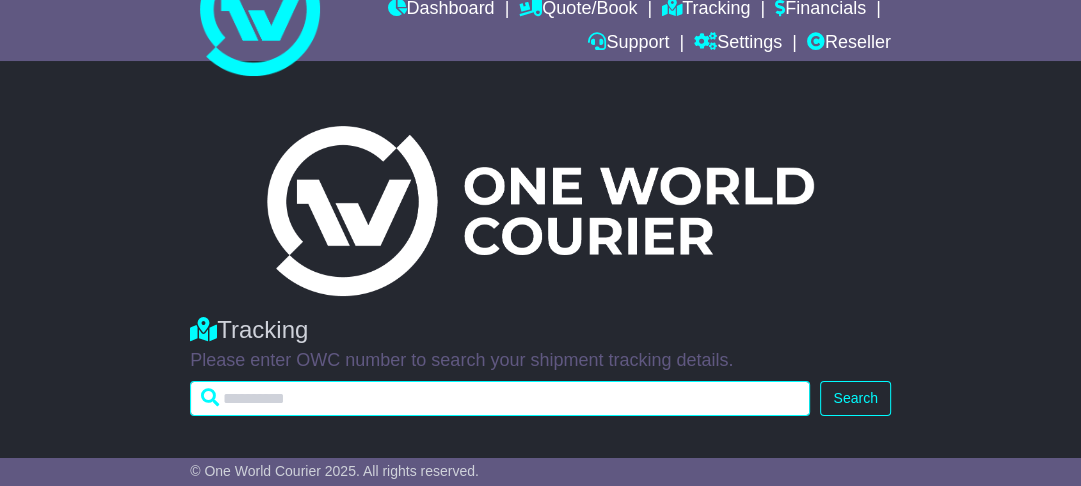 click at bounding box center [500, 398] 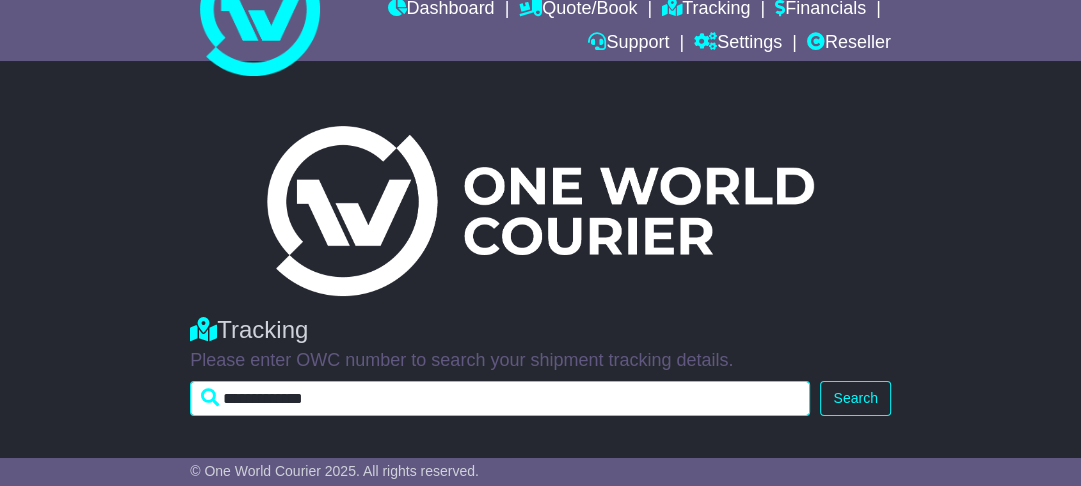 type on "**********" 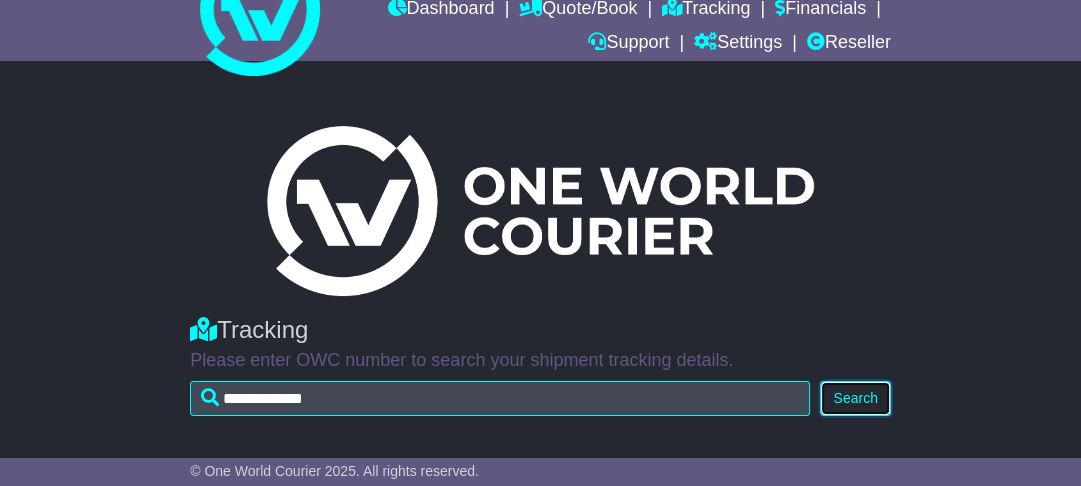 click on "Search" at bounding box center [855, 398] 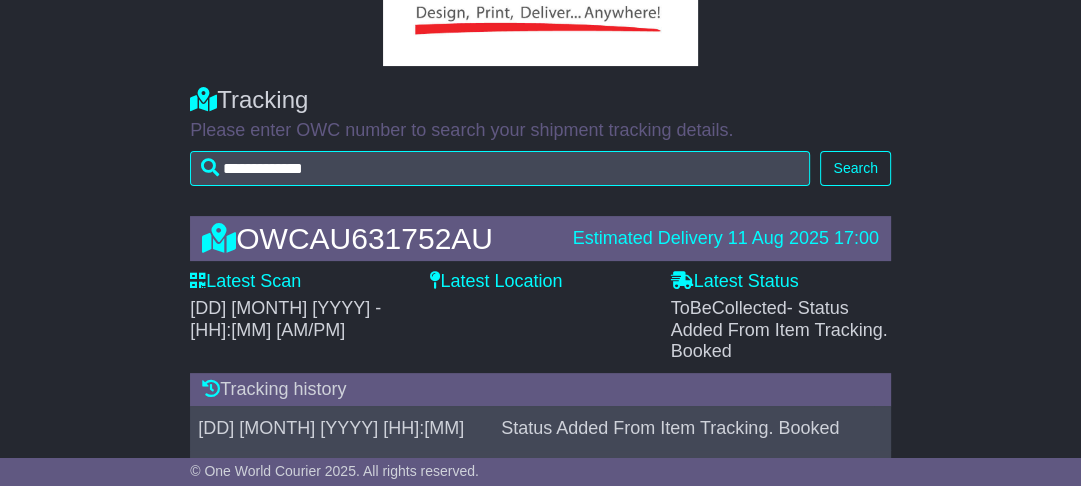 scroll, scrollTop: 0, scrollLeft: 0, axis: both 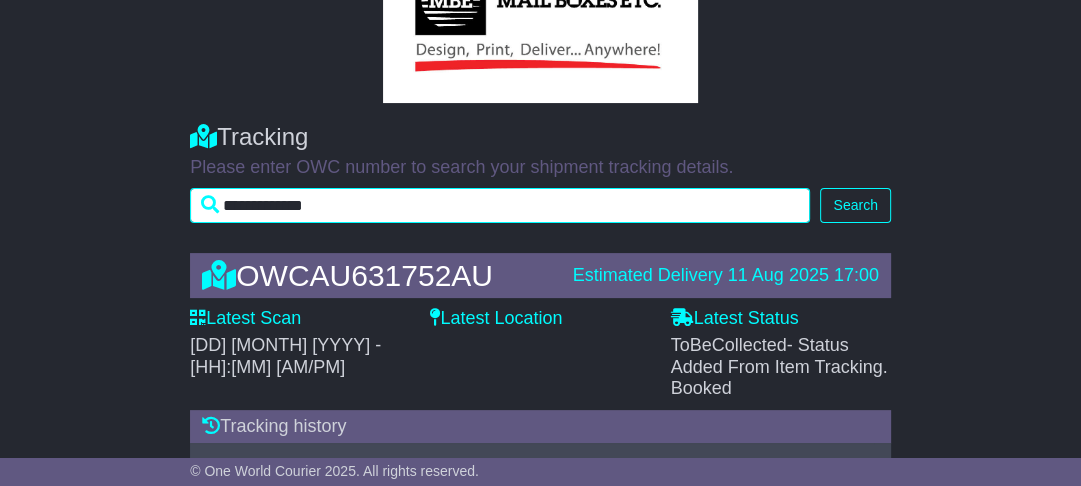 drag, startPoint x: 470, startPoint y: 2, endPoint x: 254, endPoint y: 174, distance: 276.1159 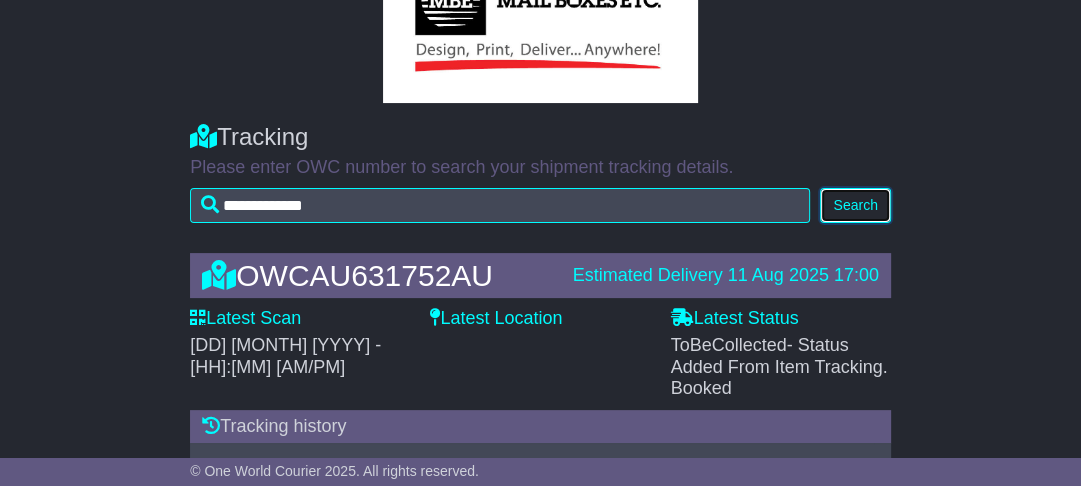 click on "Search" at bounding box center (855, 205) 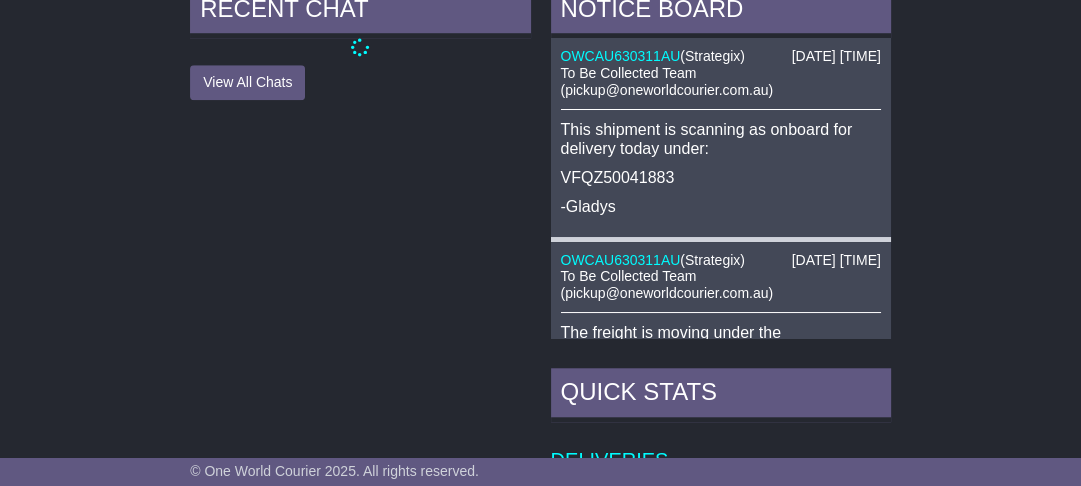 scroll, scrollTop: 1193, scrollLeft: 0, axis: vertical 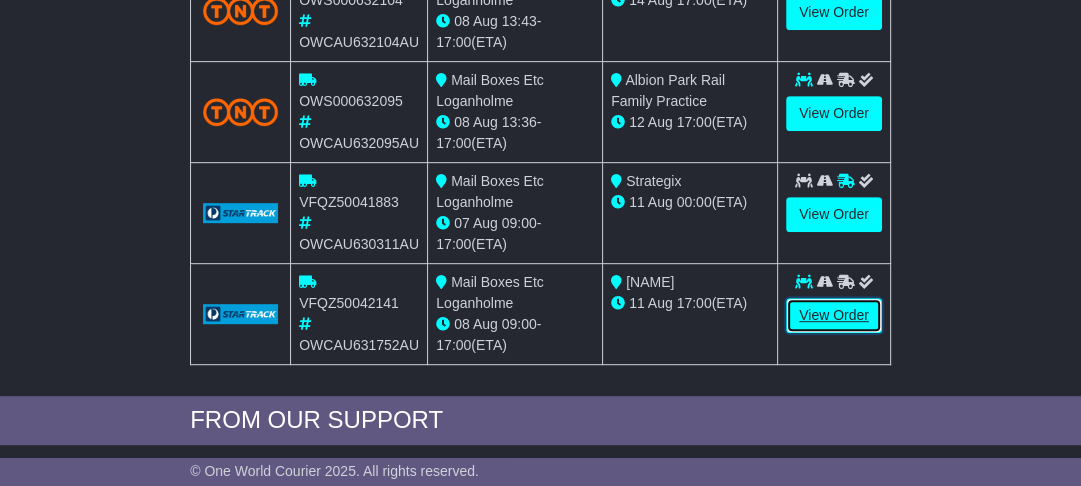 click on "View Order" at bounding box center [834, 315] 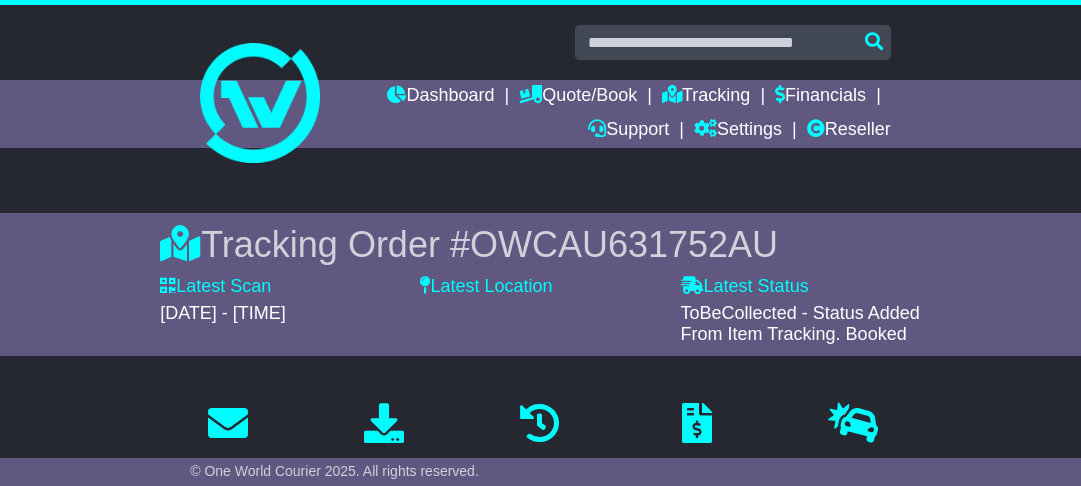 scroll, scrollTop: 720, scrollLeft: 0, axis: vertical 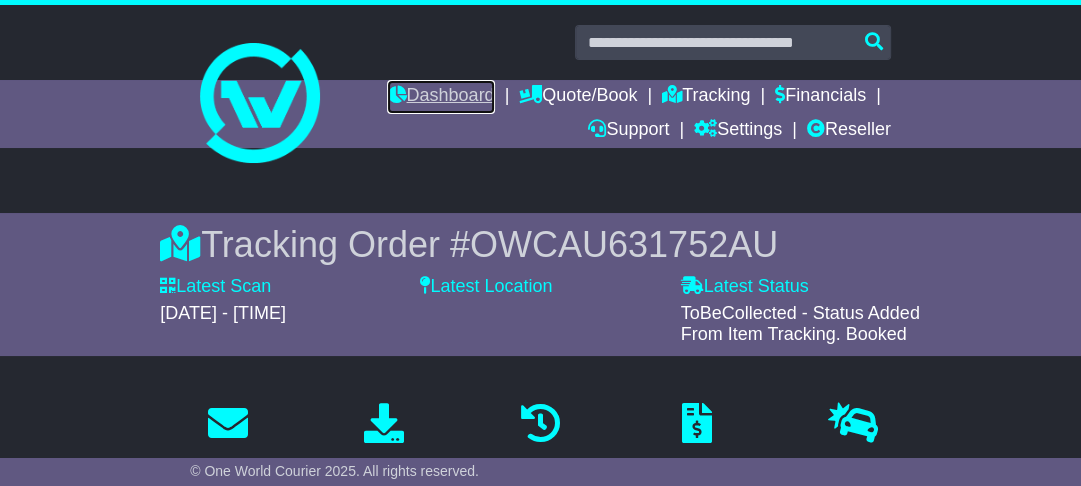 click on "Dashboard" at bounding box center (440, 97) 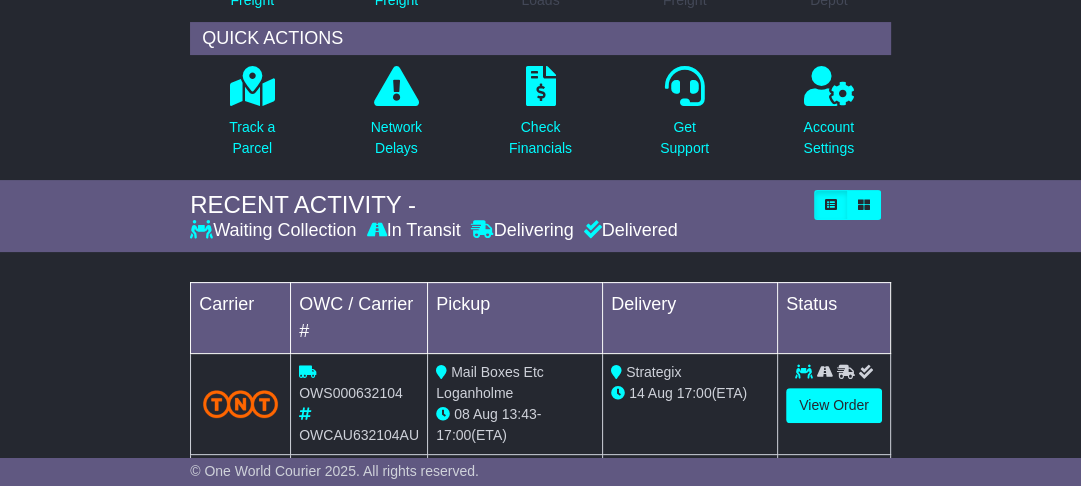 scroll, scrollTop: 0, scrollLeft: 0, axis: both 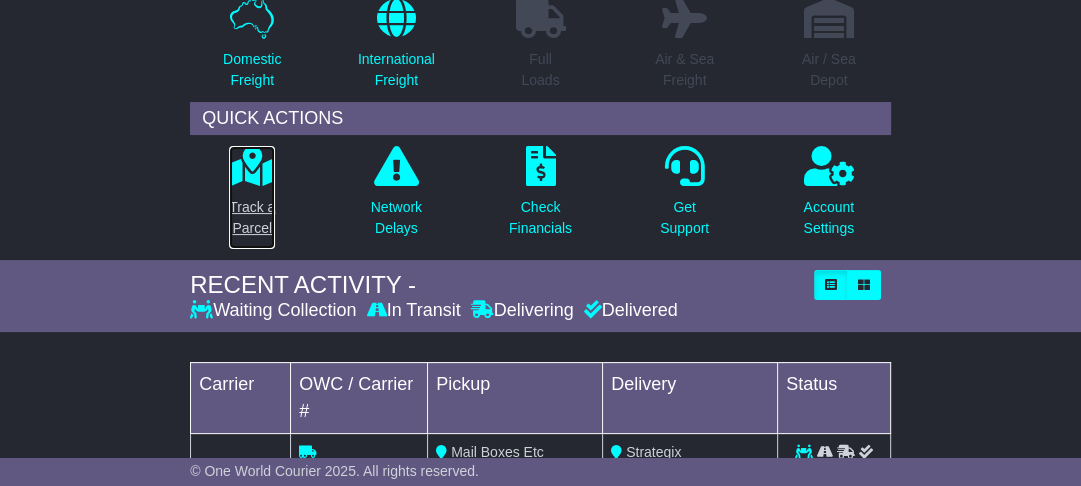 click on "Track a Parcel" at bounding box center [252, 218] 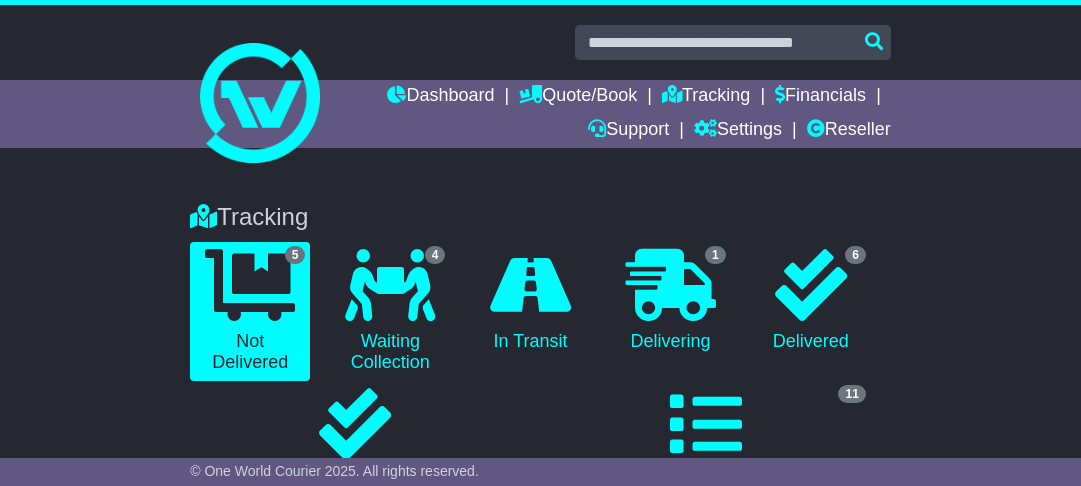 scroll, scrollTop: 320, scrollLeft: 0, axis: vertical 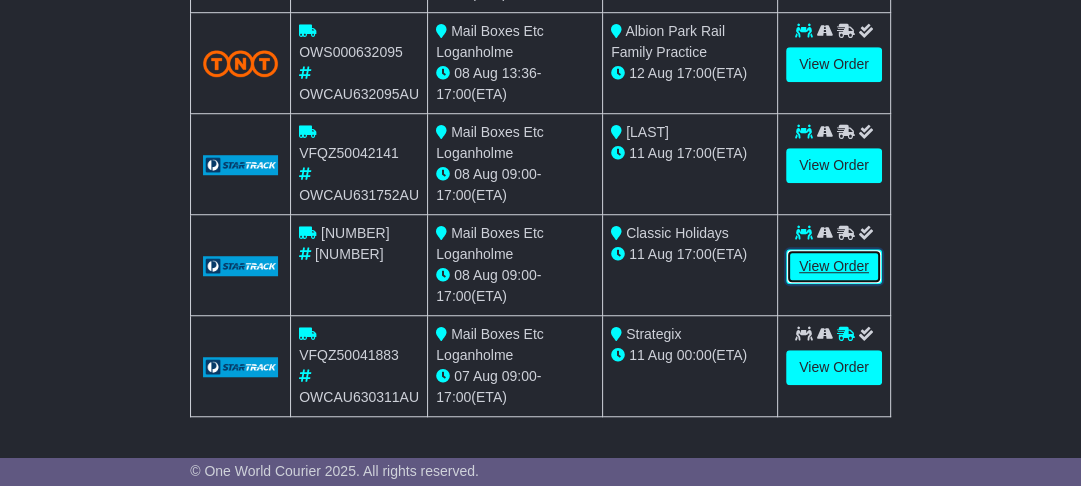 click on "View Order" at bounding box center (834, 266) 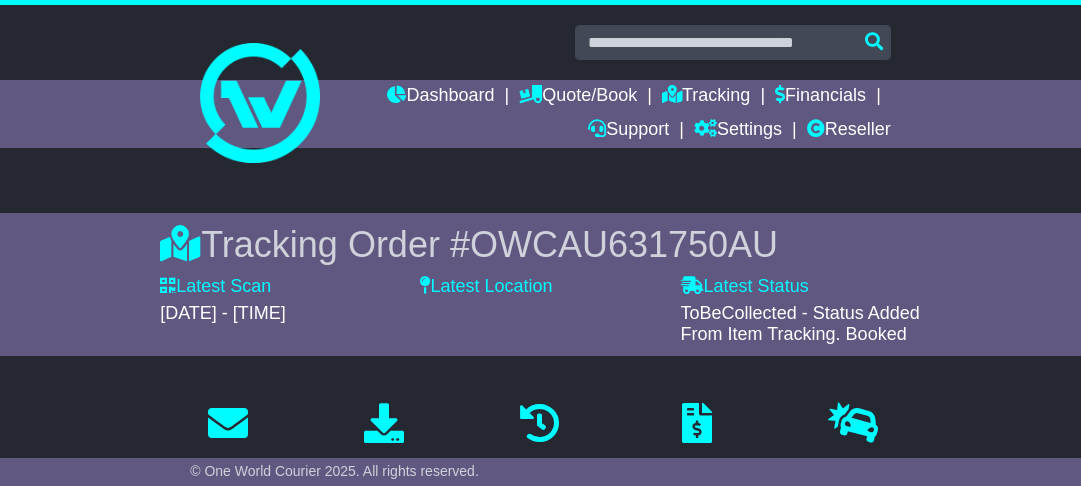scroll, scrollTop: 240, scrollLeft: 0, axis: vertical 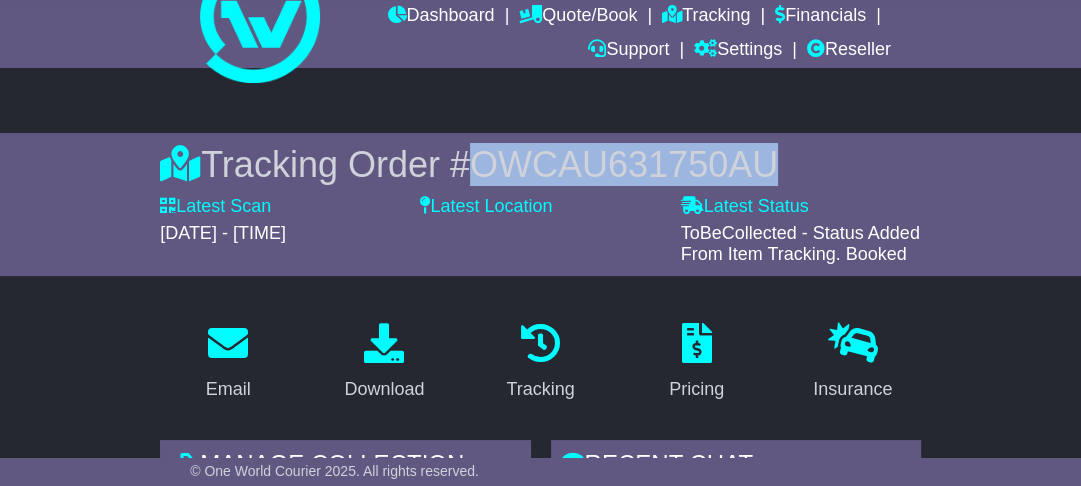 drag, startPoint x: 483, startPoint y: 168, endPoint x: 775, endPoint y: 172, distance: 292.0274 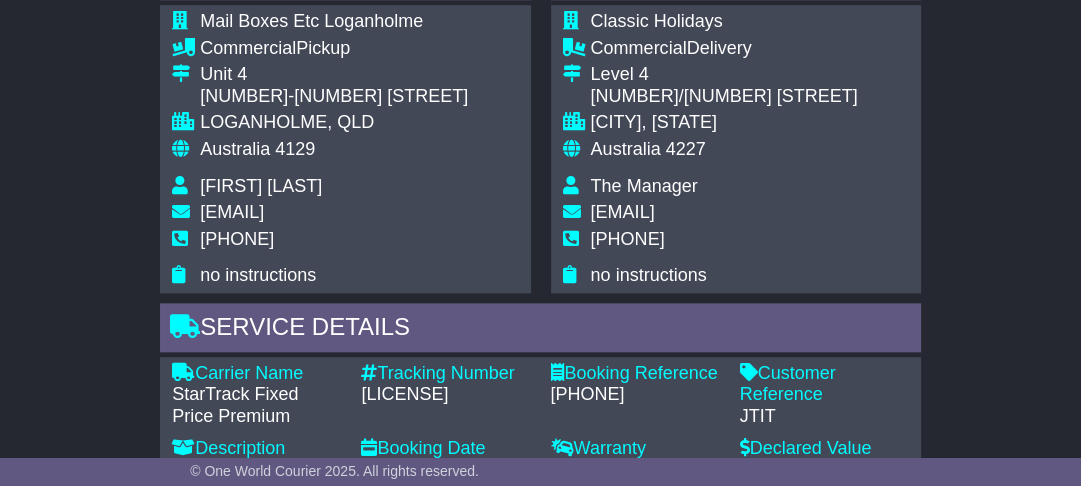 scroll, scrollTop: 1564, scrollLeft: 0, axis: vertical 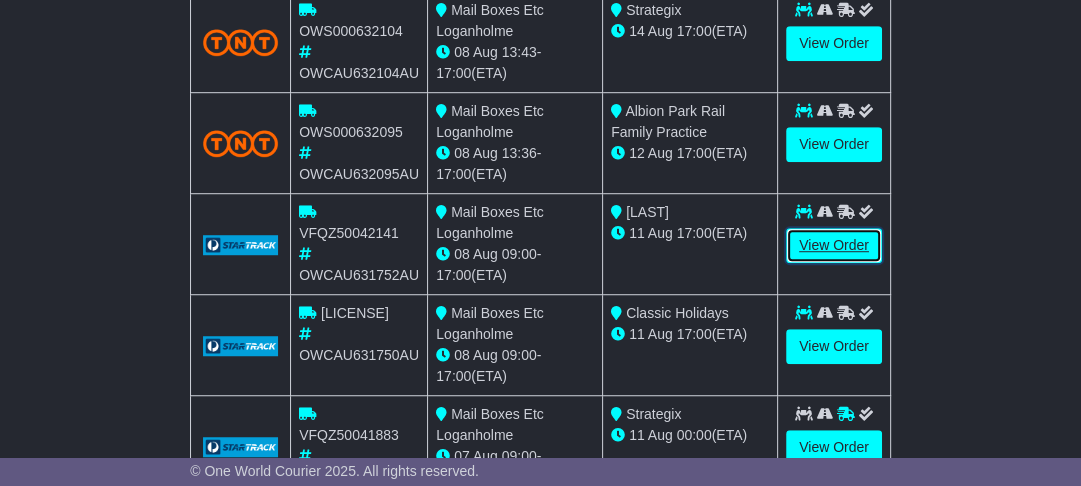 click on "View Order" at bounding box center (834, 245) 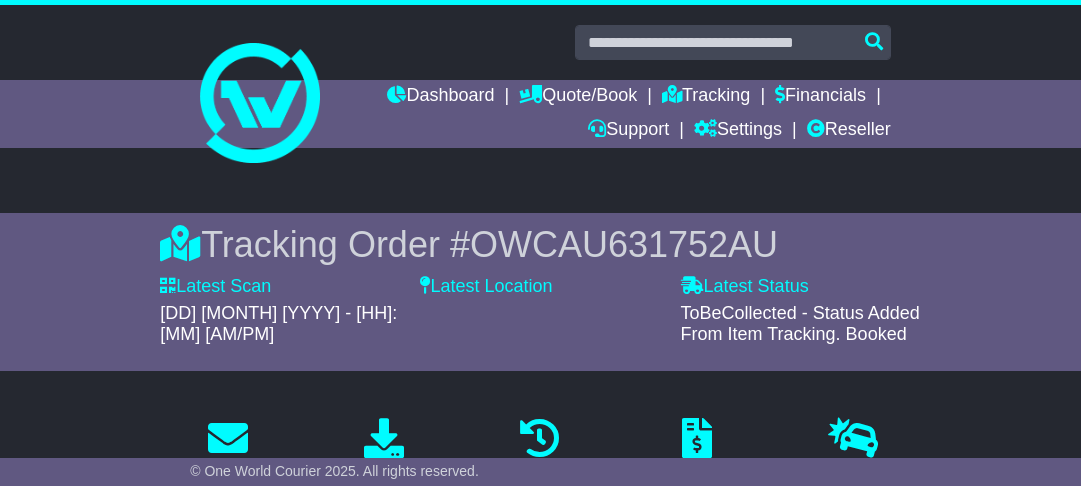 scroll, scrollTop: 640, scrollLeft: 0, axis: vertical 